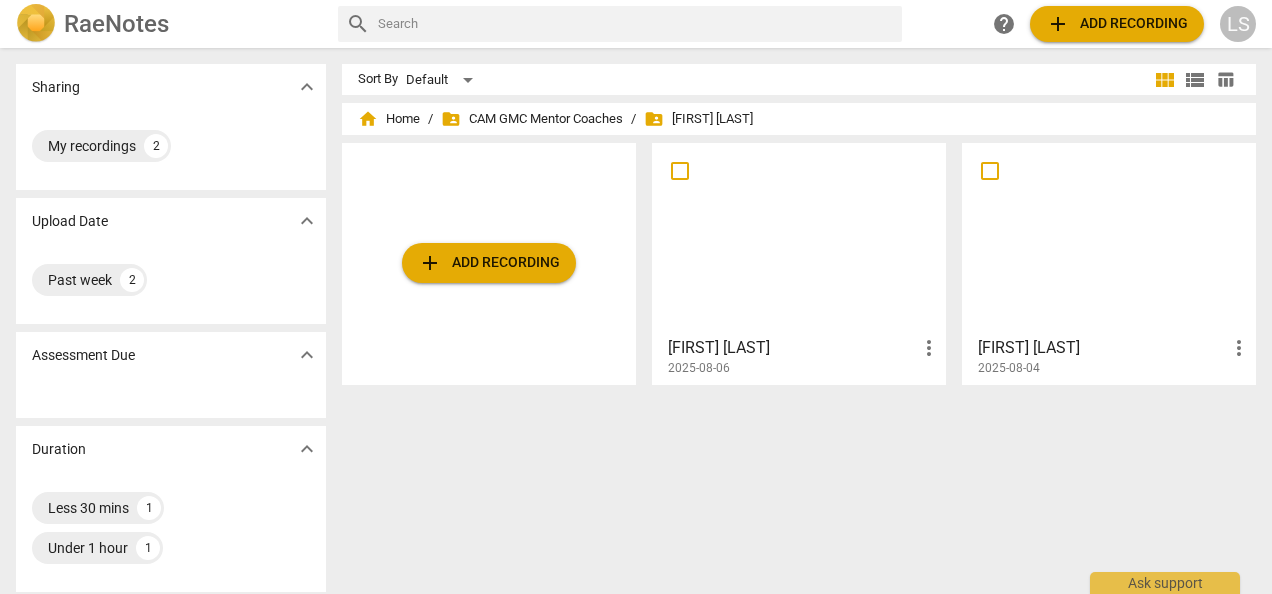 scroll, scrollTop: 0, scrollLeft: 0, axis: both 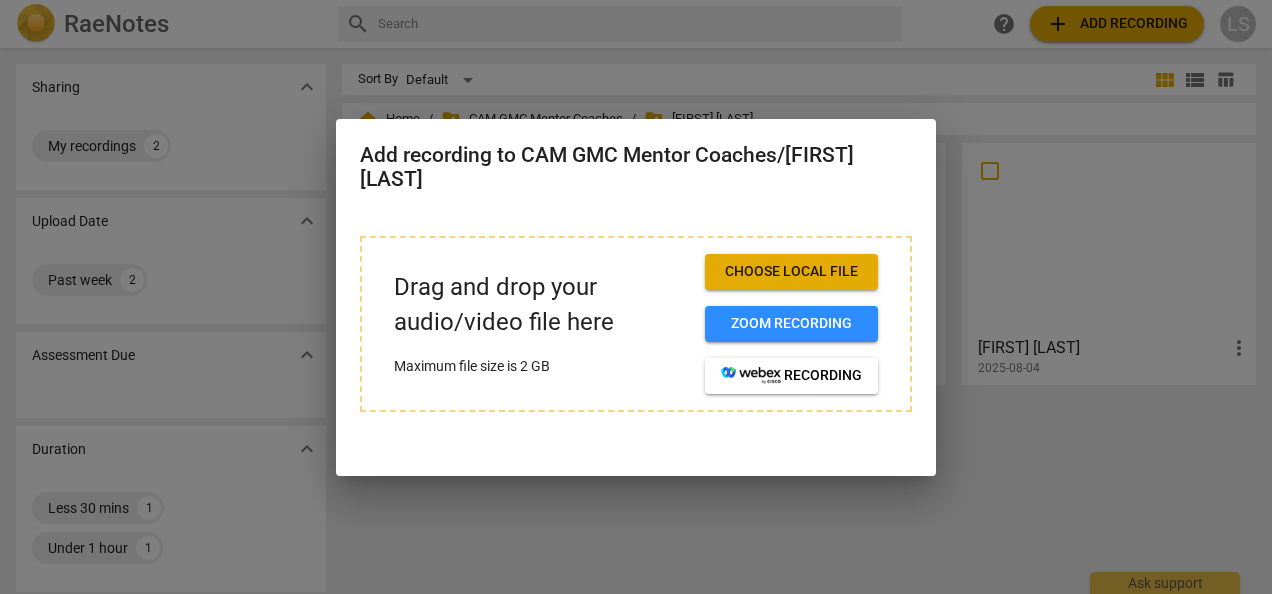 click on "Choose local file" at bounding box center (791, 272) 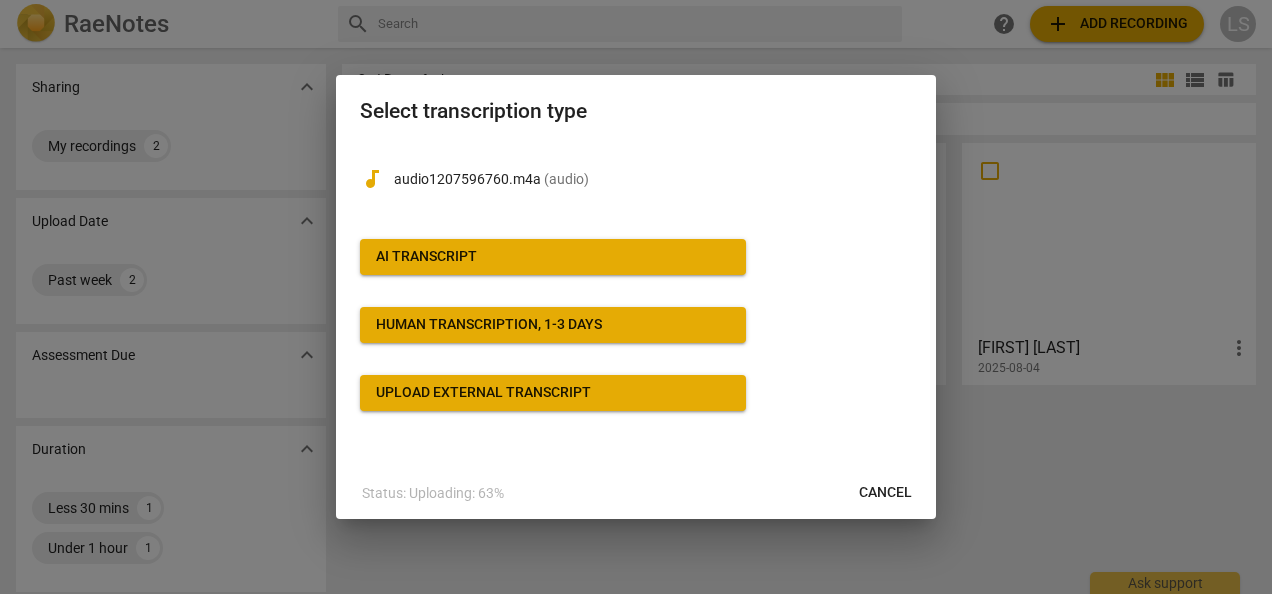 click on "AI Transcript" at bounding box center [553, 257] 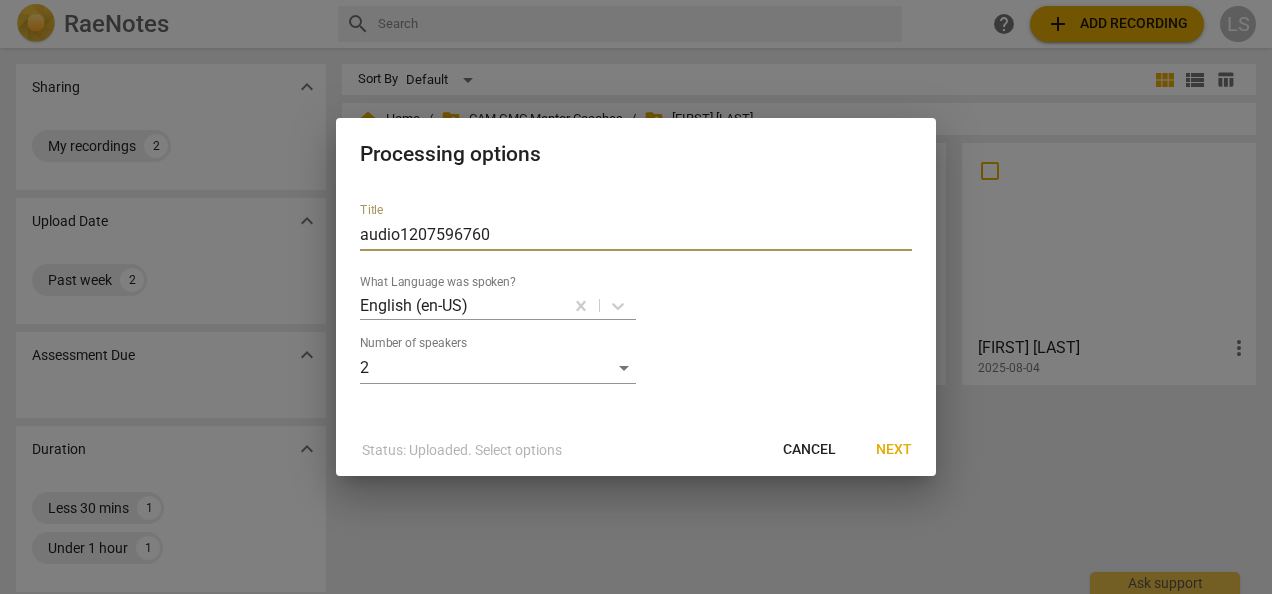 drag, startPoint x: 610, startPoint y: 230, endPoint x: 5, endPoint y: 257, distance: 605.6022 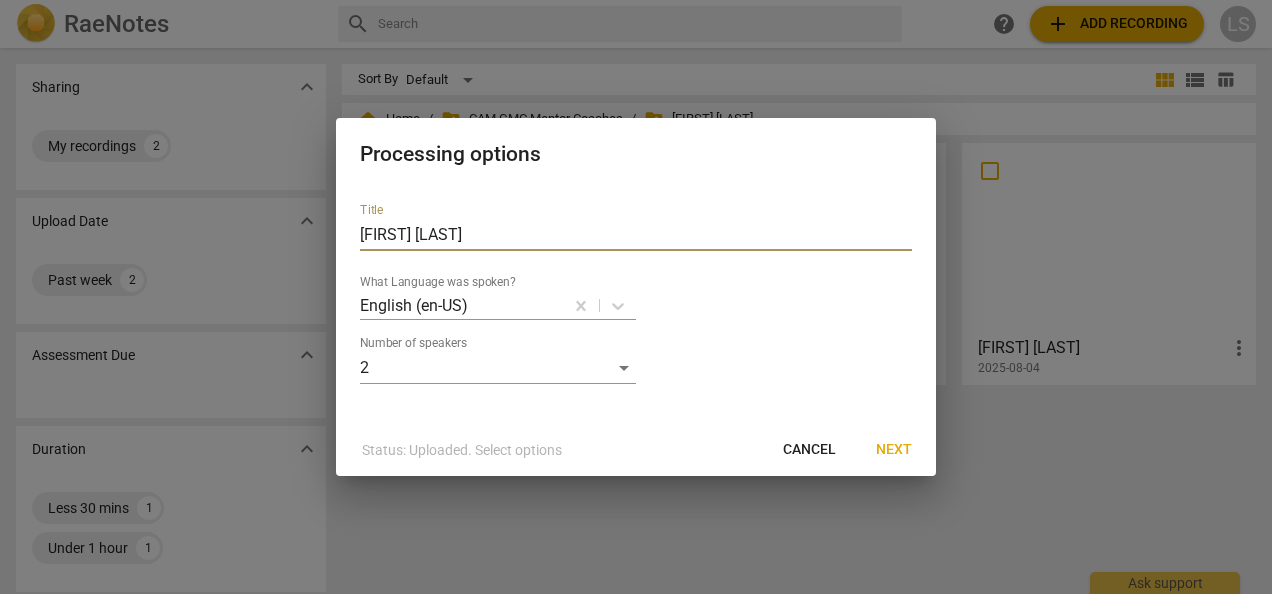 type on "[FIRST] [LAST]" 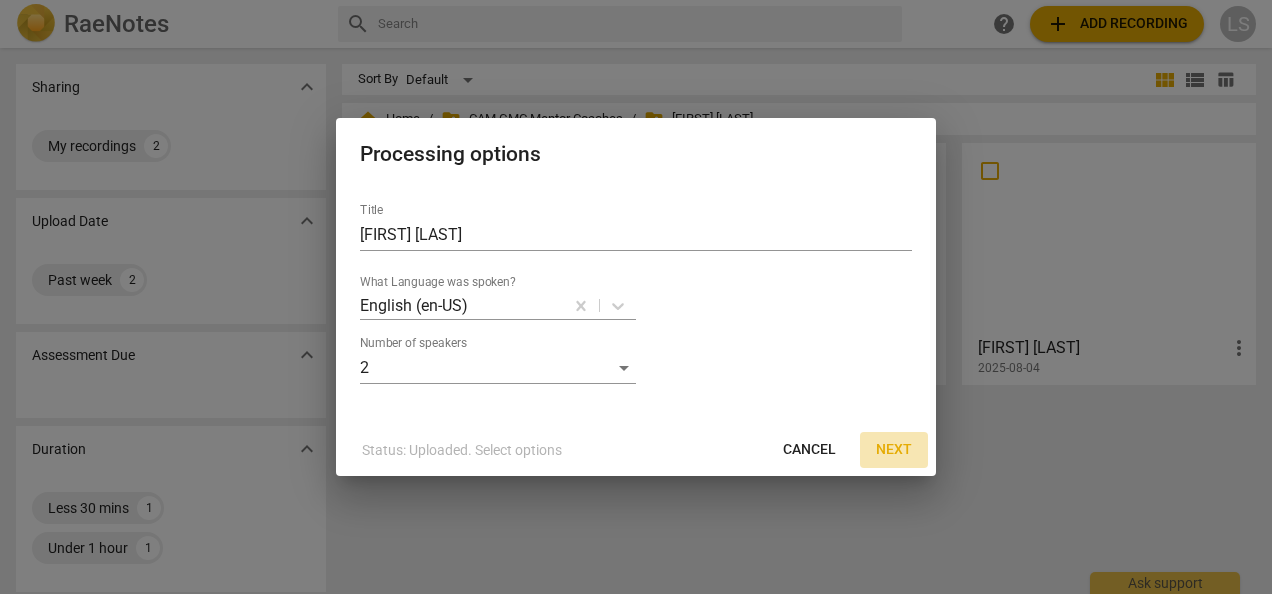 click on "Next" at bounding box center [894, 450] 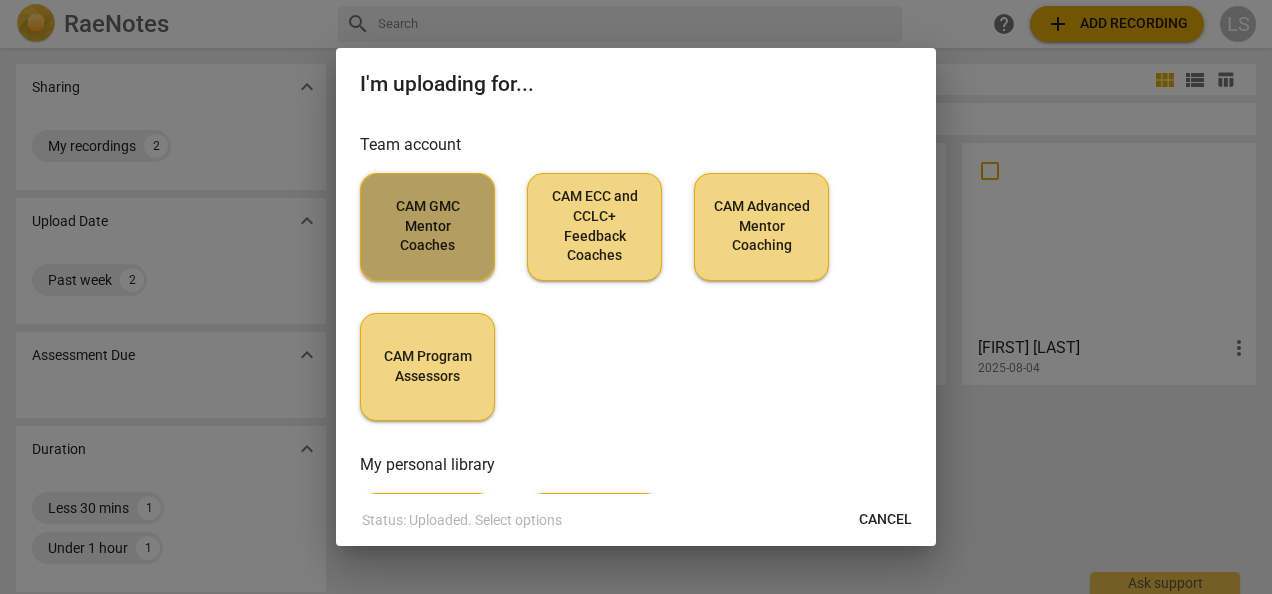 click on "CAM GMC Mentor Coaches" at bounding box center (427, 226) 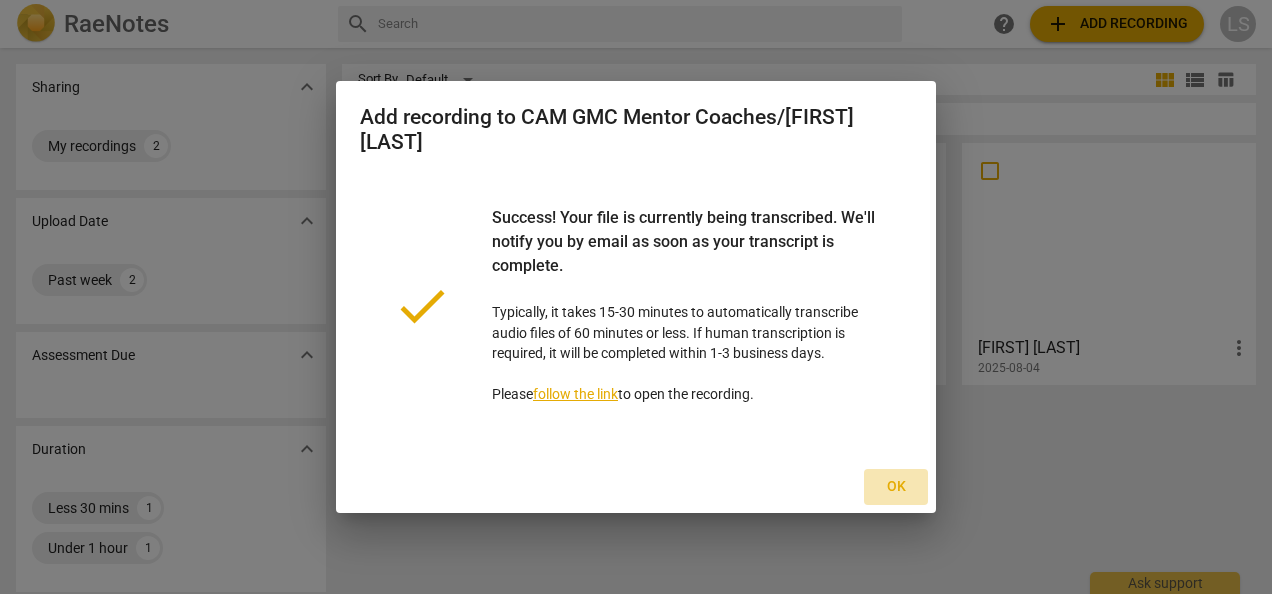 click on "Ok" at bounding box center (896, 487) 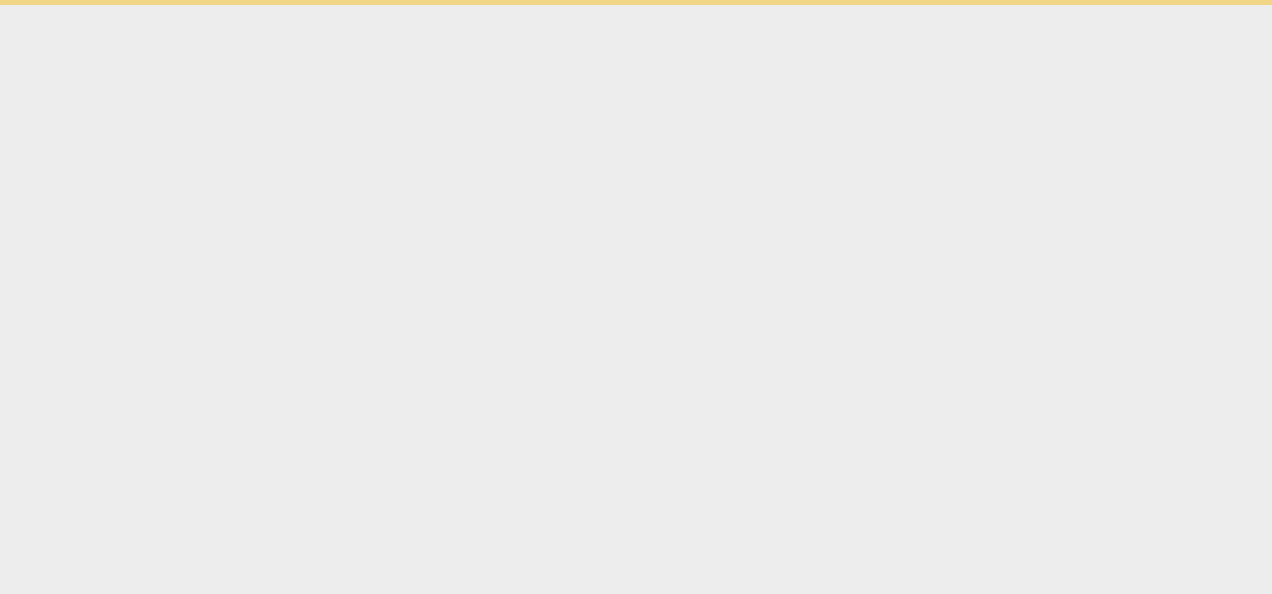 scroll, scrollTop: 0, scrollLeft: 0, axis: both 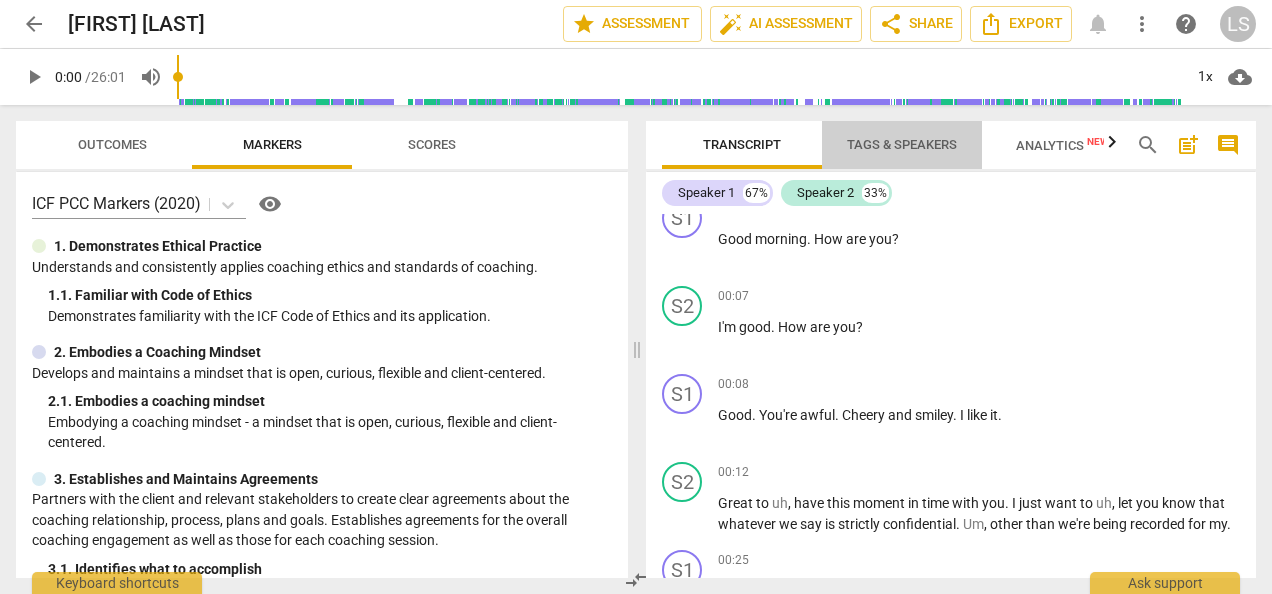click on "Tags & Speakers" at bounding box center [902, 144] 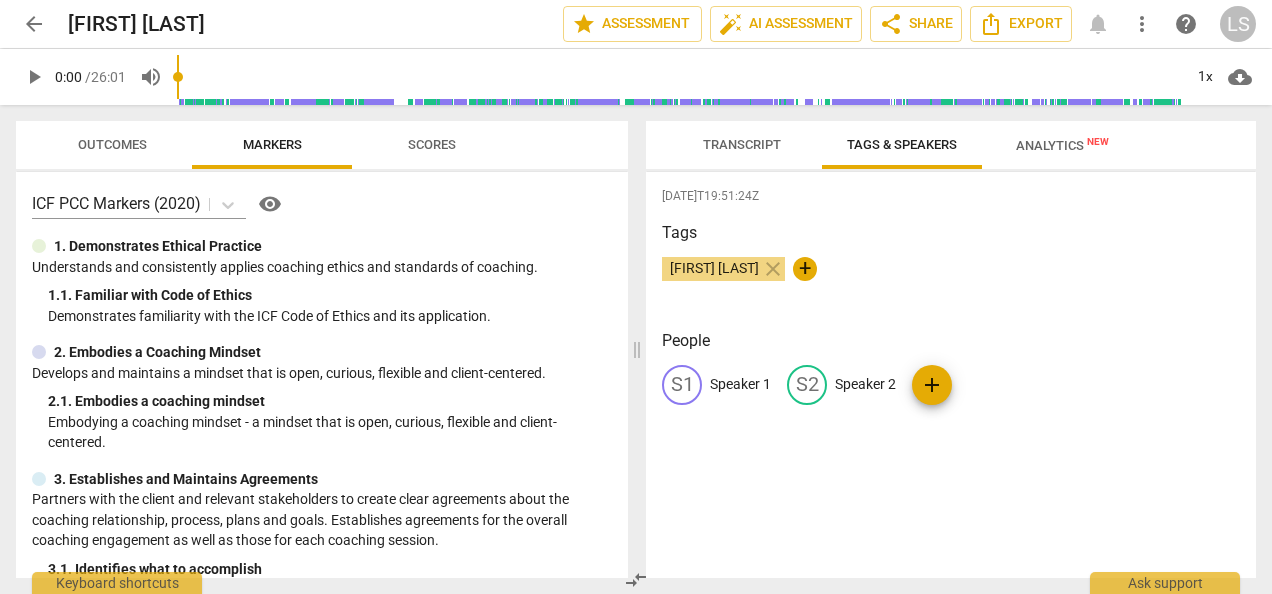 click on "Speaker 2" at bounding box center [865, 384] 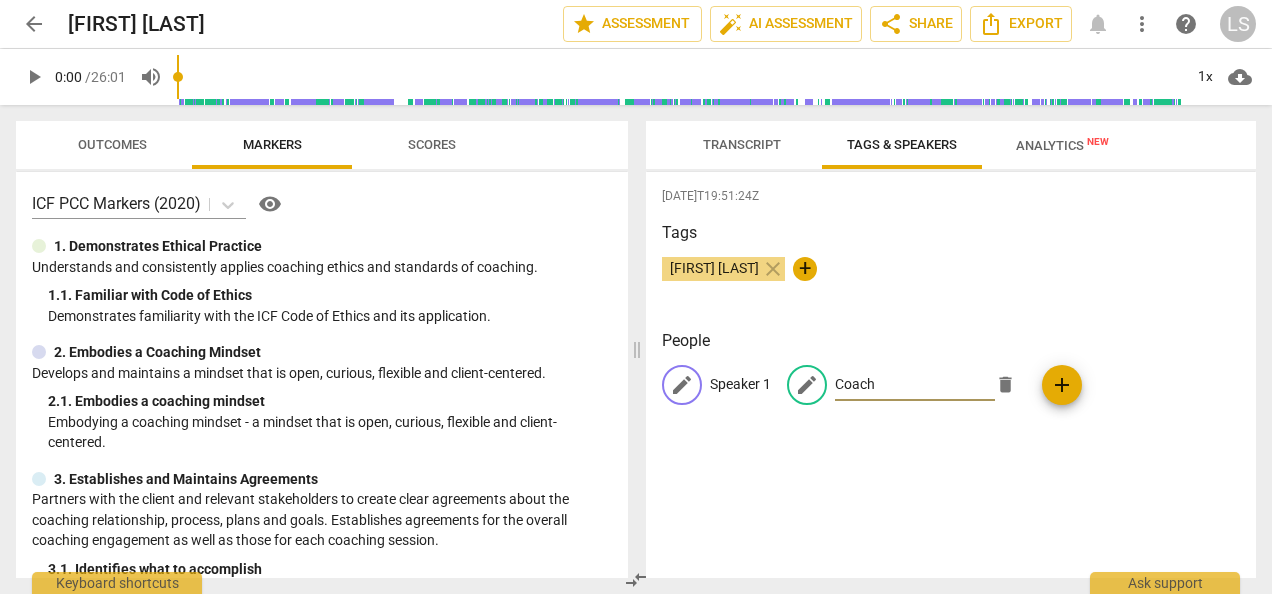 type on "Coach" 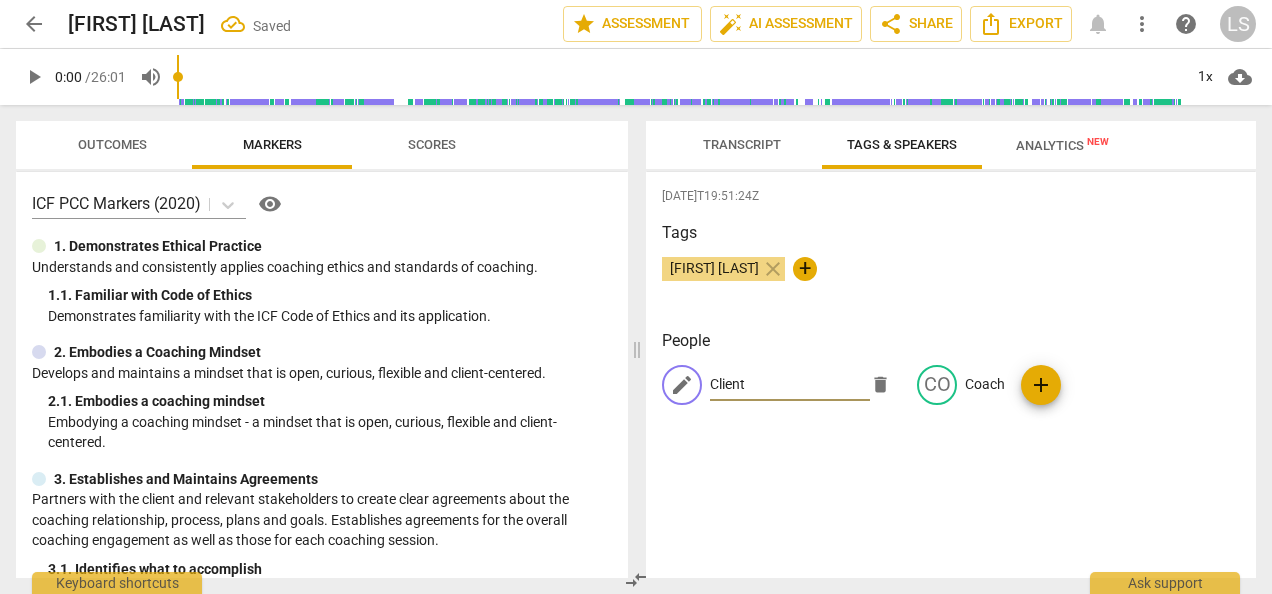 type on "Client" 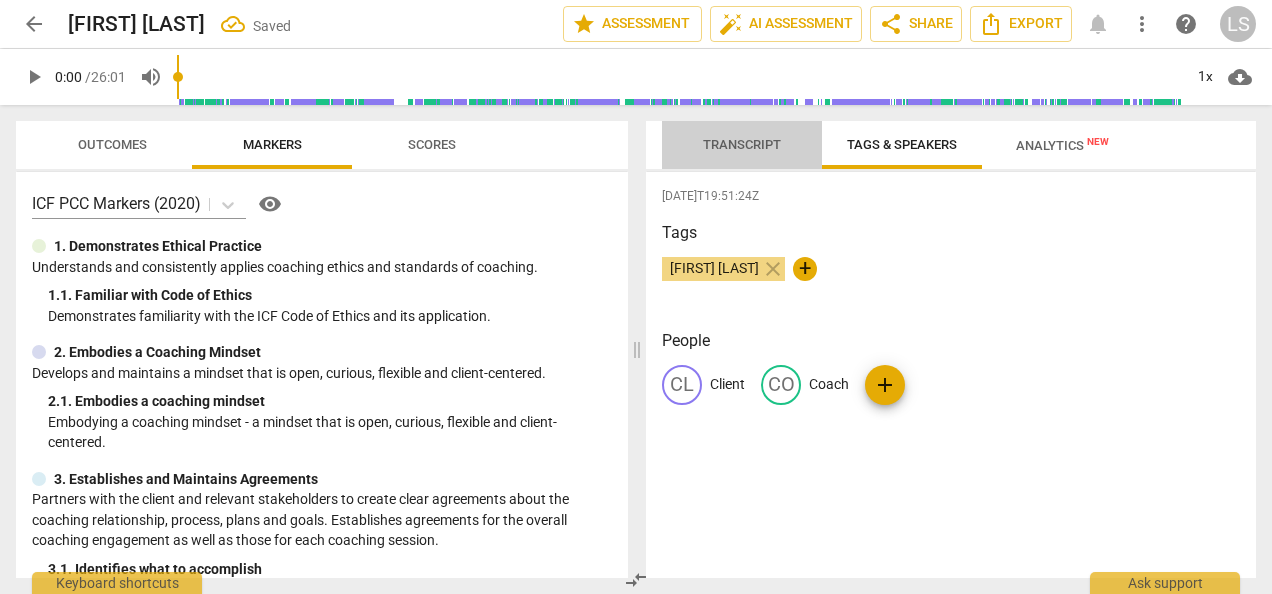 click on "Transcript" at bounding box center [742, 145] 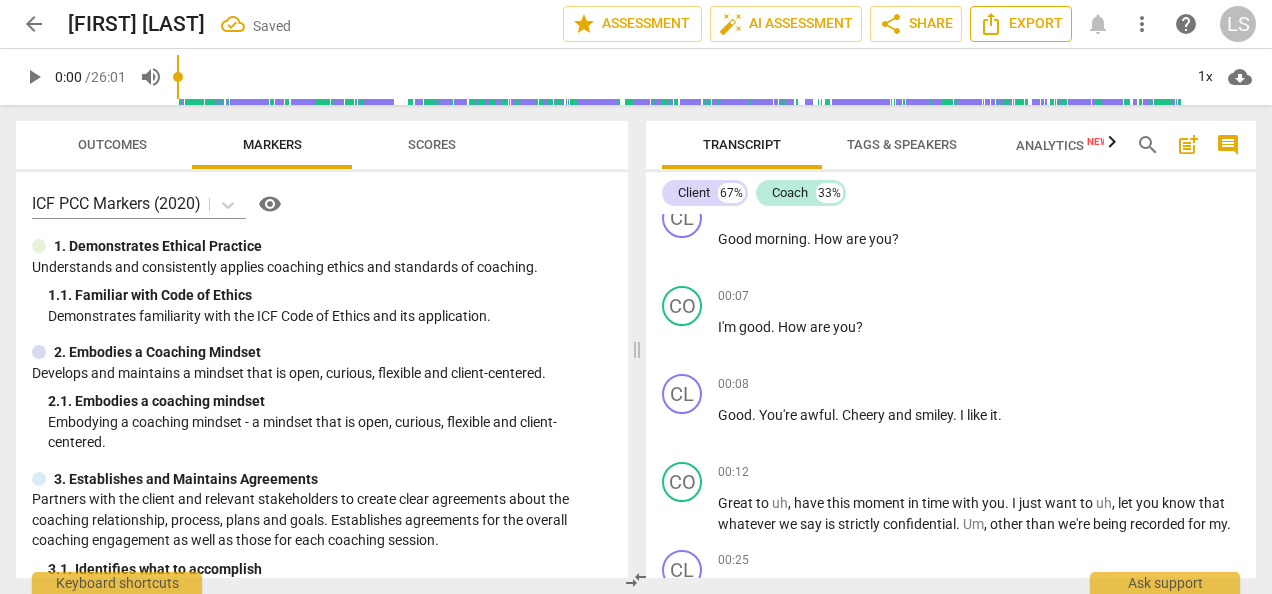 click on "Export" at bounding box center [1021, 24] 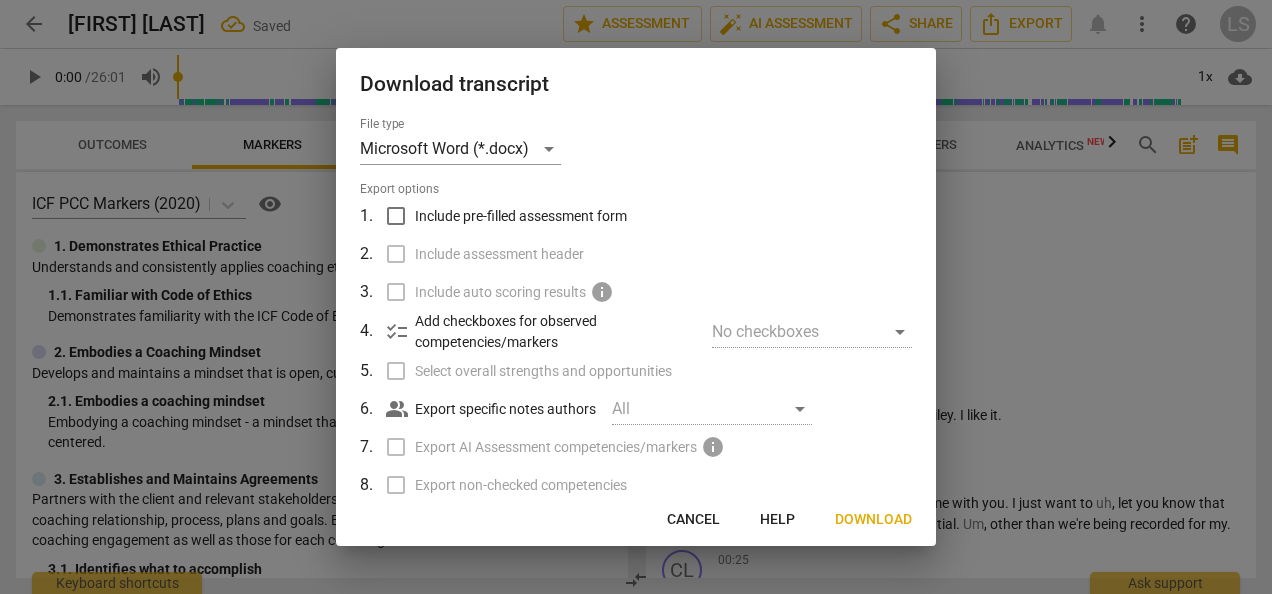 scroll, scrollTop: 164, scrollLeft: 0, axis: vertical 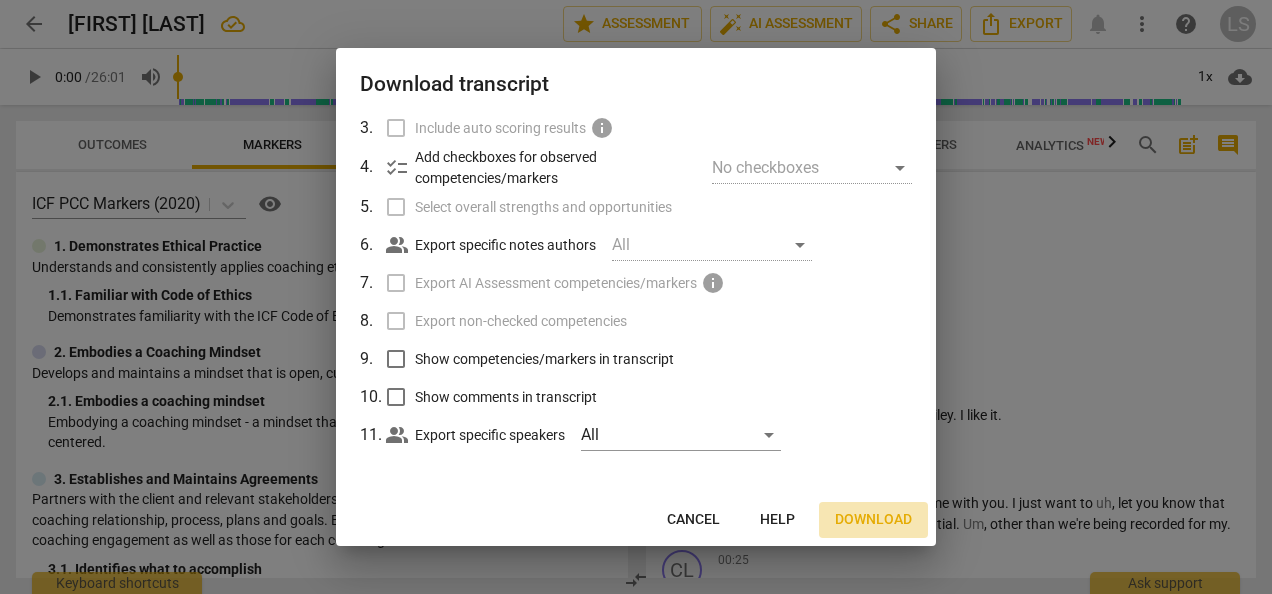 click on "Download" at bounding box center [873, 520] 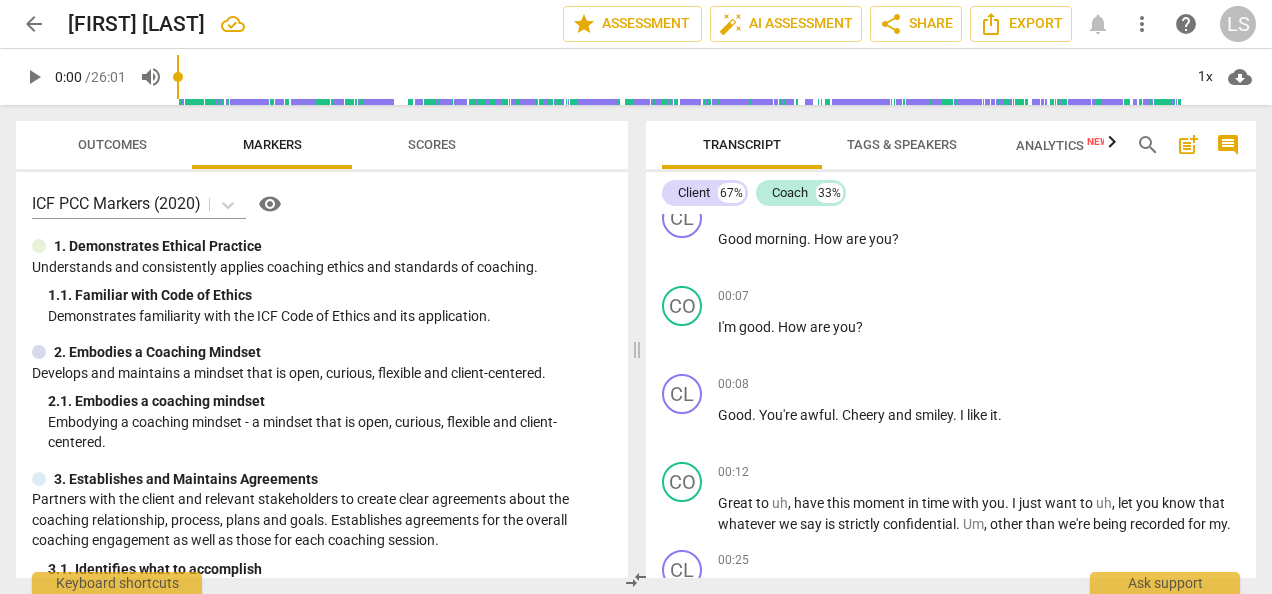 click on "arrow_back" at bounding box center [34, 24] 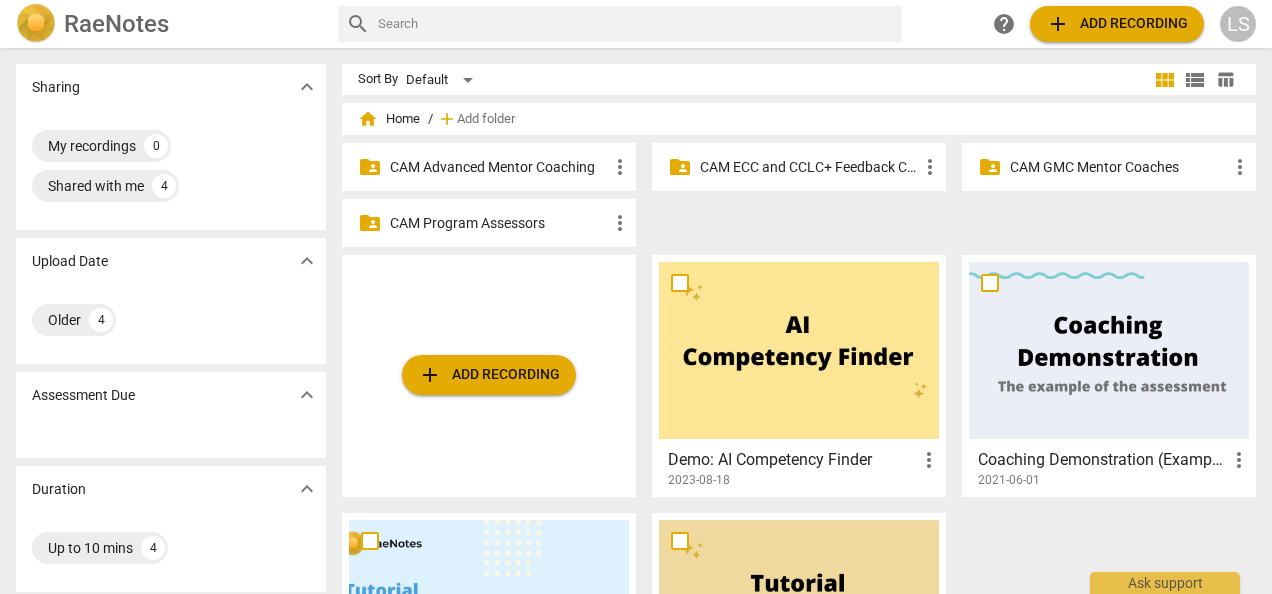 click on "CAM Advanced Mentor Coaching" at bounding box center (499, 167) 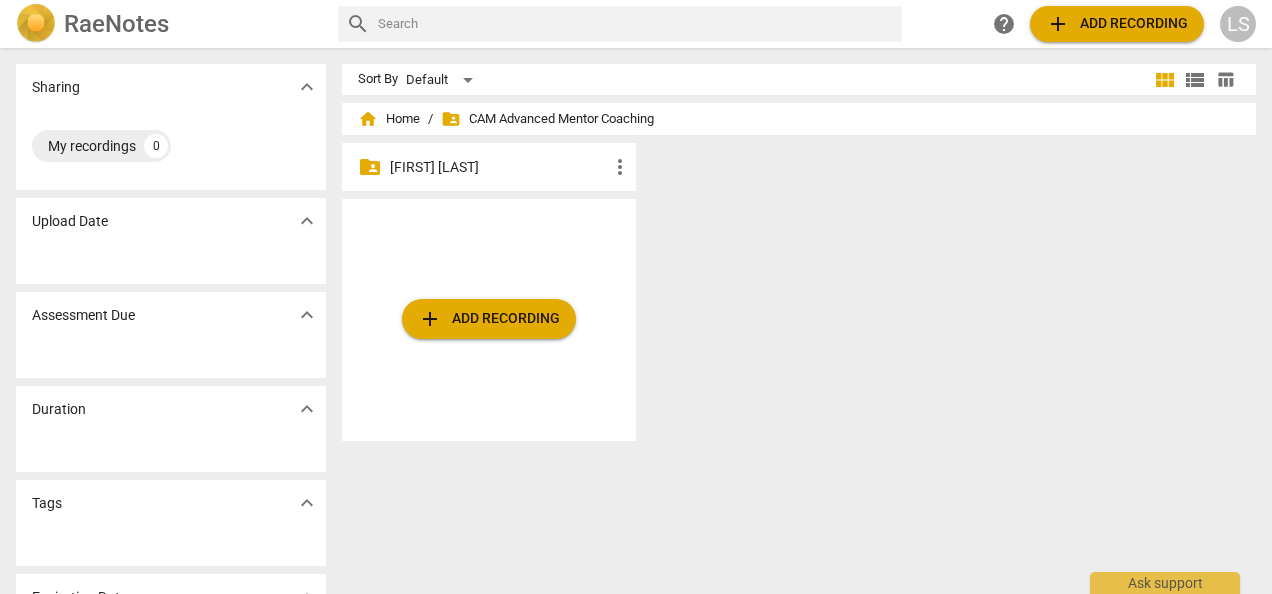 click on "[FIRST] [LAST]" at bounding box center (499, 167) 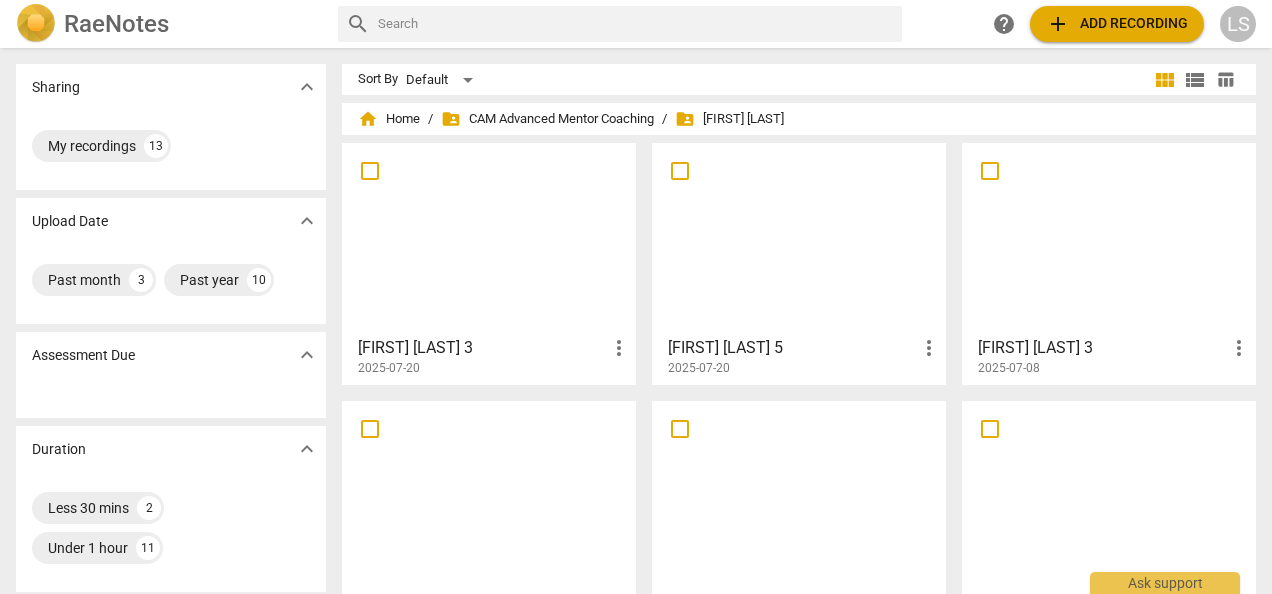 click on "add   Add recording" at bounding box center (1117, 24) 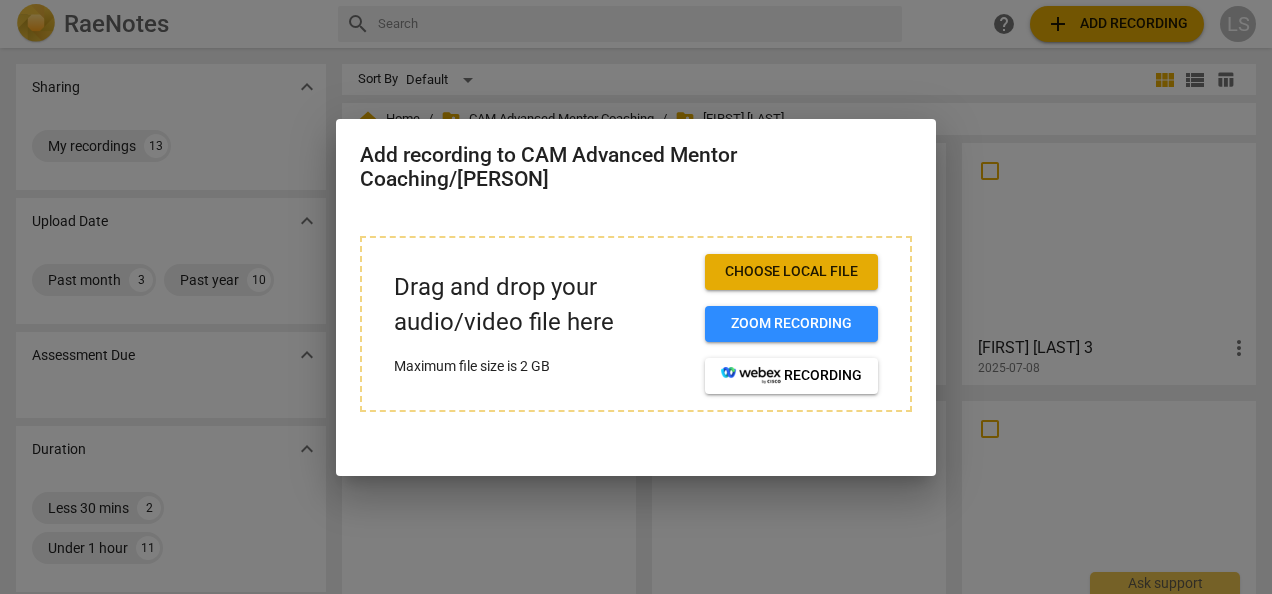 click on "Choose local file" at bounding box center [791, 272] 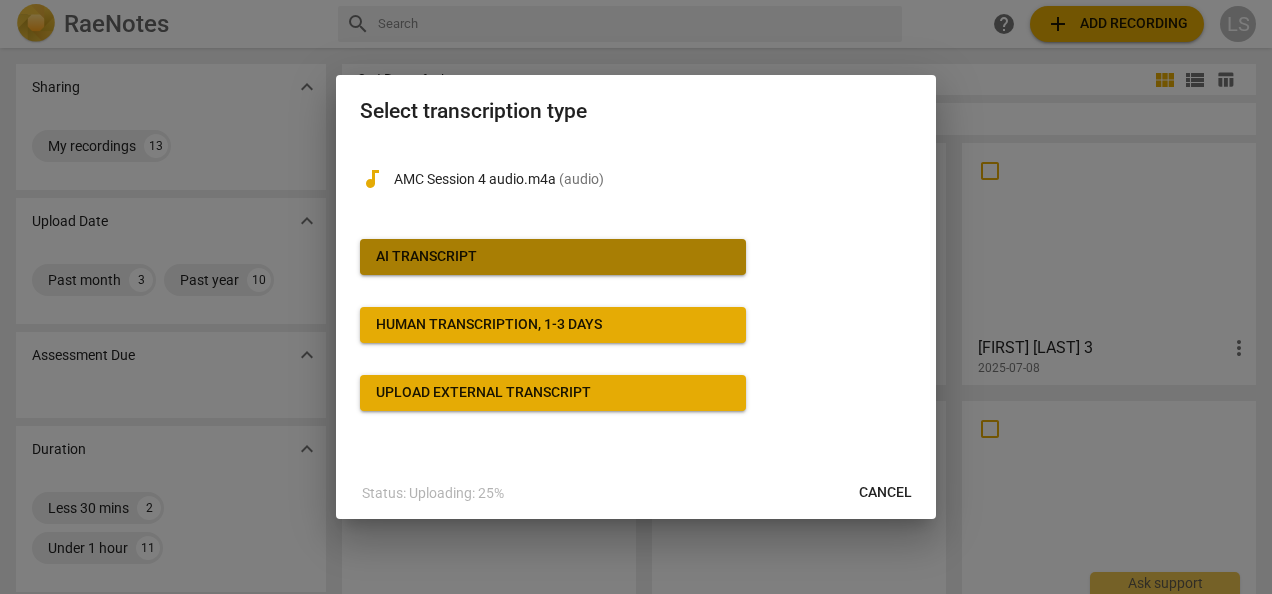 click on "AI Transcript" at bounding box center (553, 257) 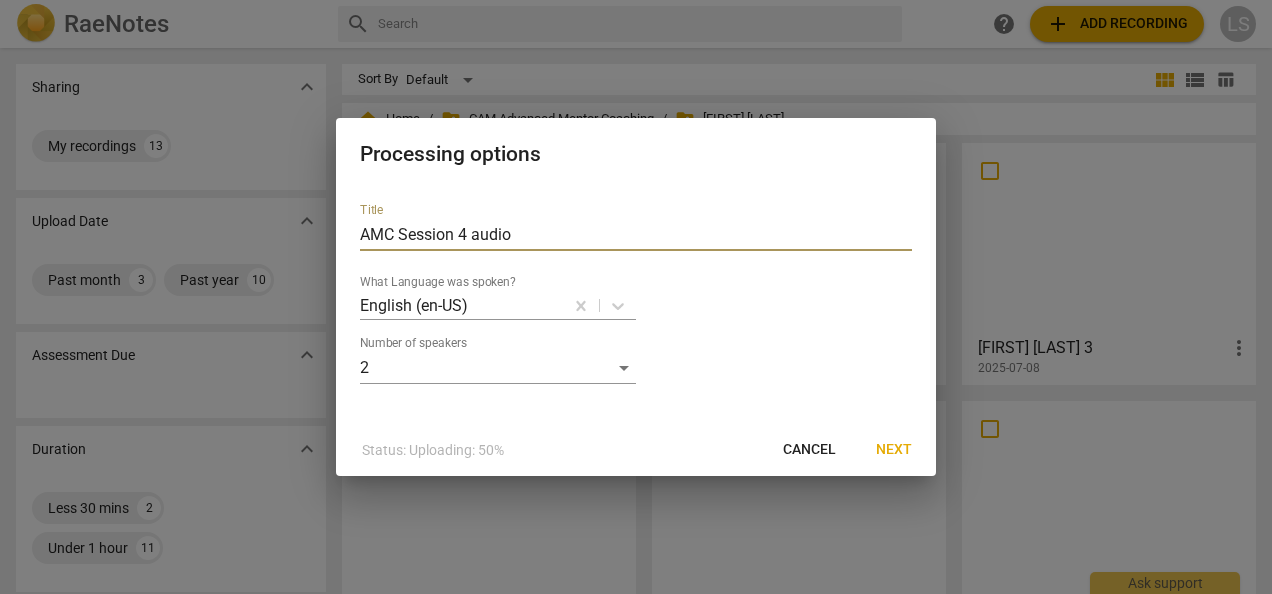 click on "AMC Session 4 audio" at bounding box center [636, 235] 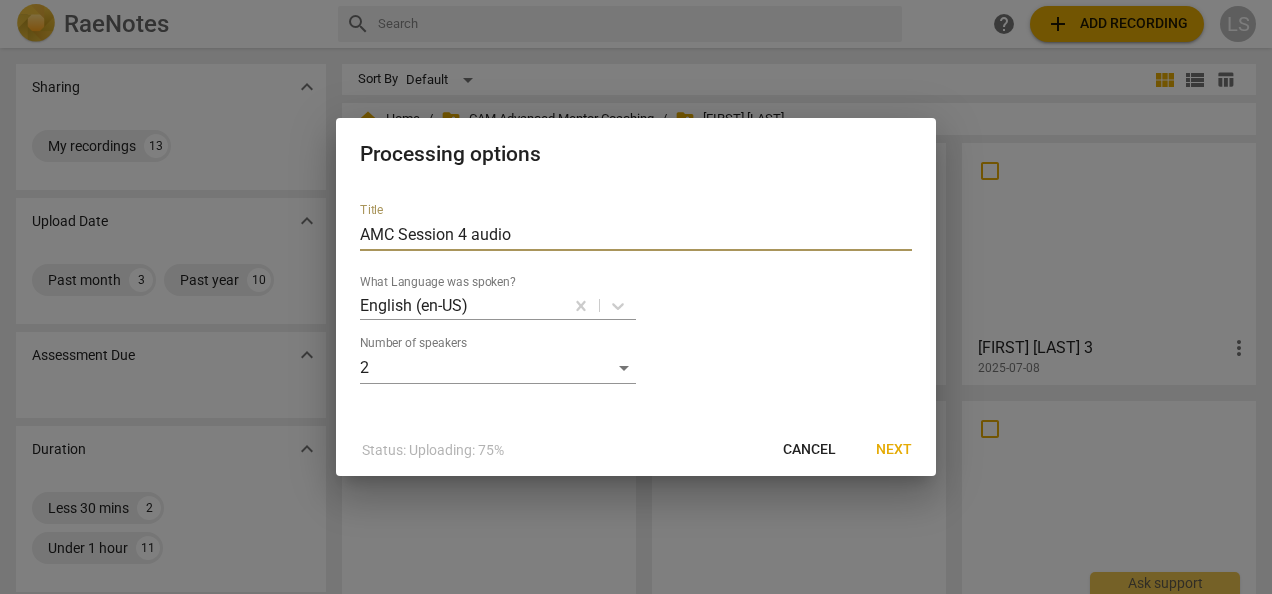 drag, startPoint x: 684, startPoint y: 226, endPoint x: 265, endPoint y: 227, distance: 419.0012 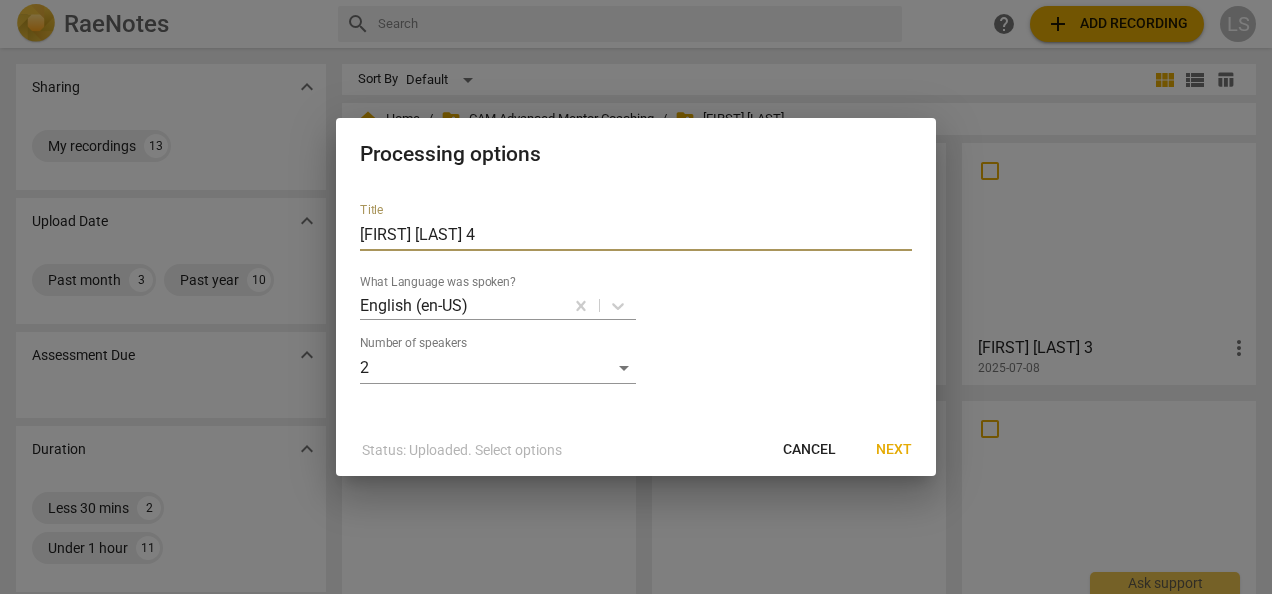 type on "Rebecca Misek 4" 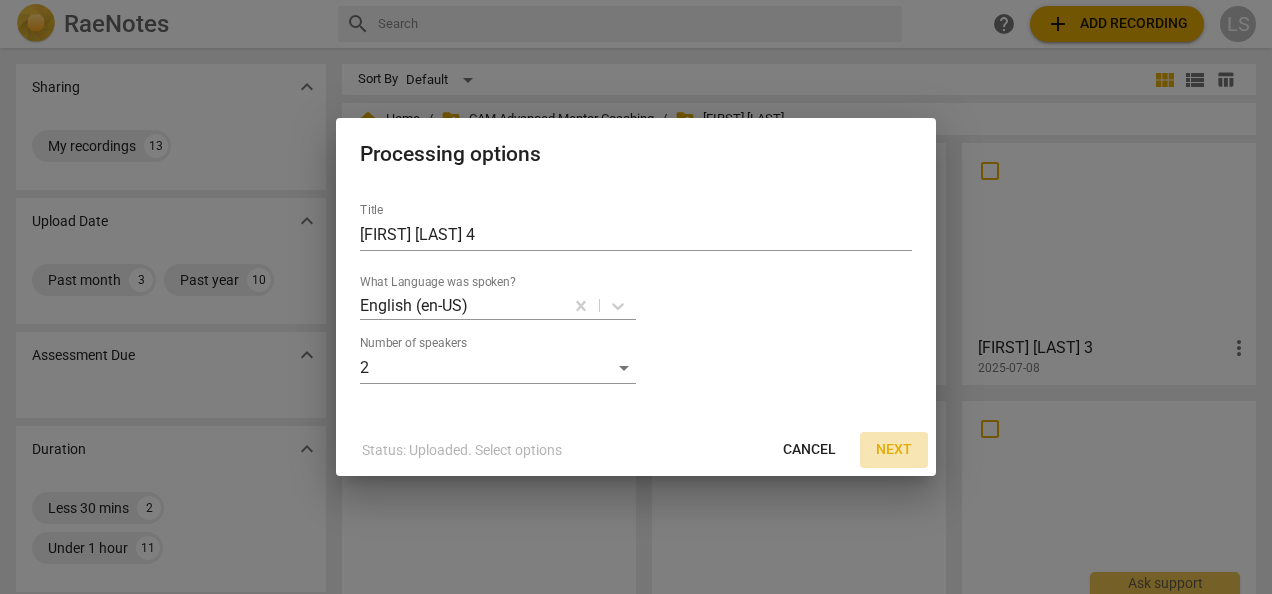 click on "Next" at bounding box center (894, 450) 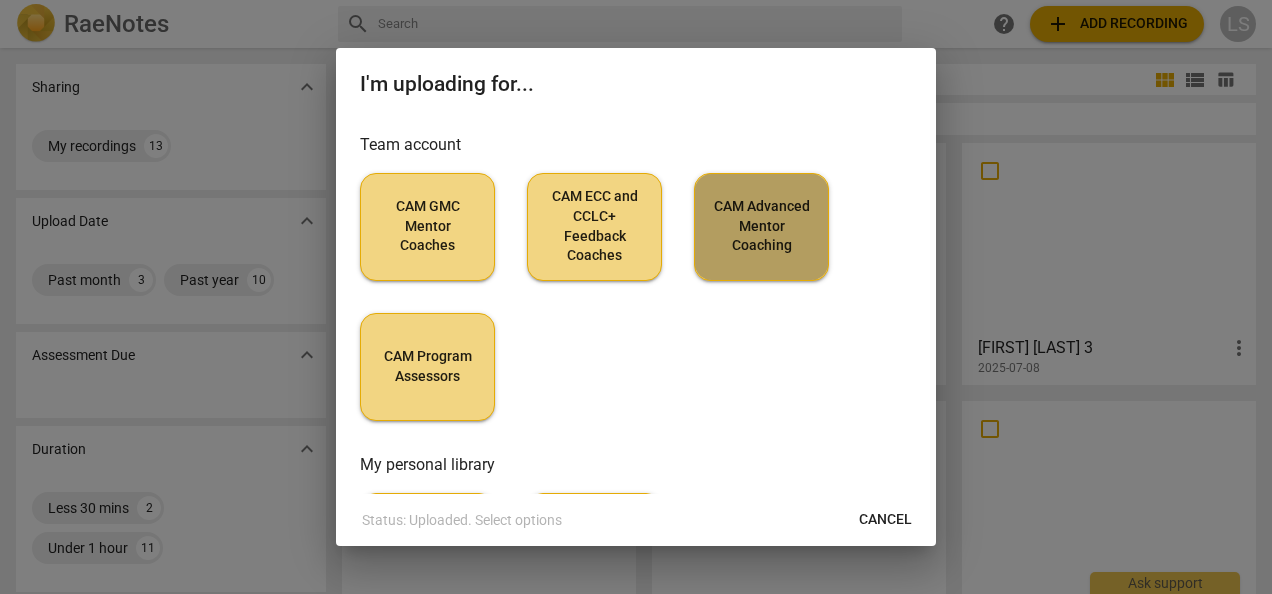 click on "CAM Advanced Mentor Coaching" at bounding box center (761, 226) 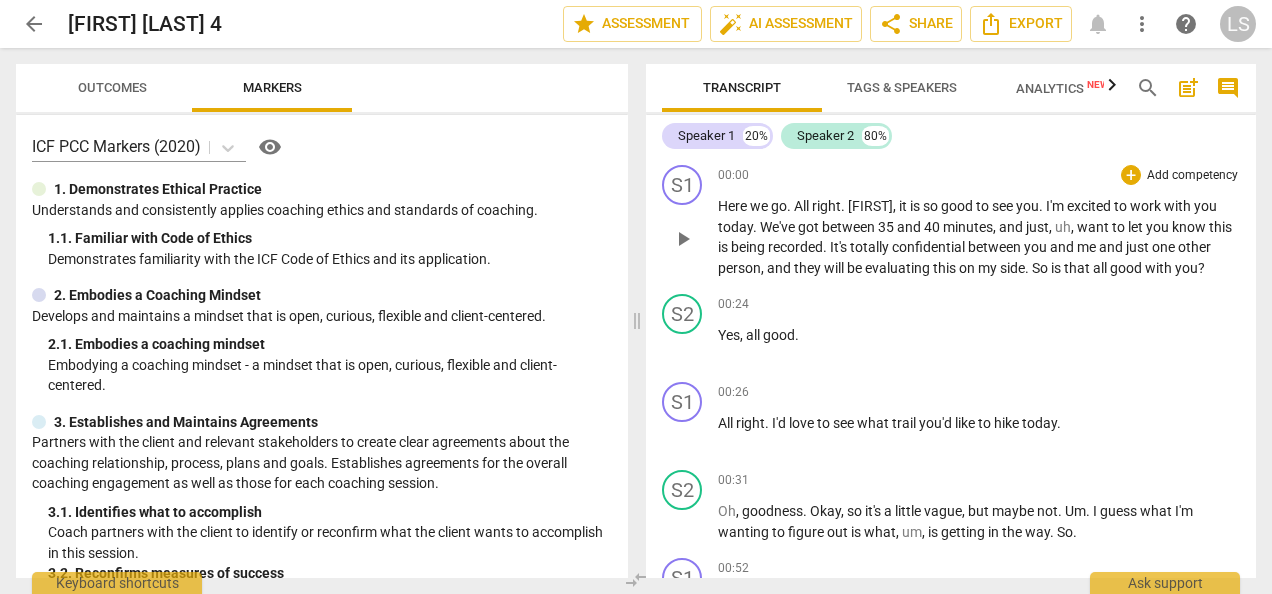 scroll, scrollTop: 0, scrollLeft: 0, axis: both 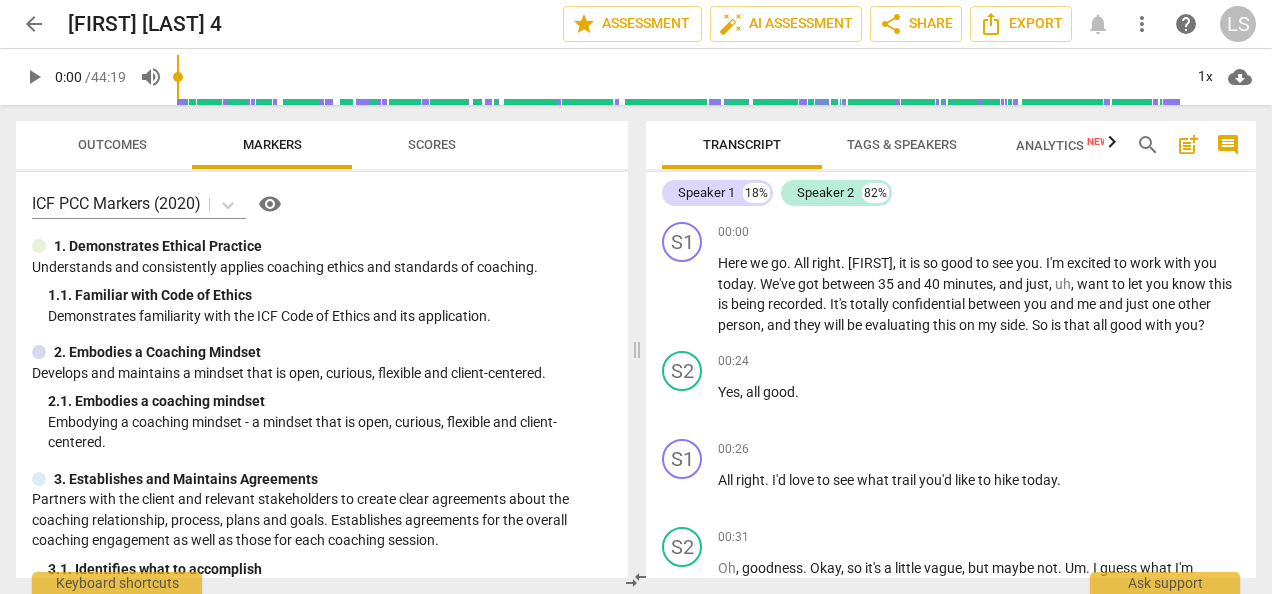 click on "Tags & Speakers" at bounding box center [902, 144] 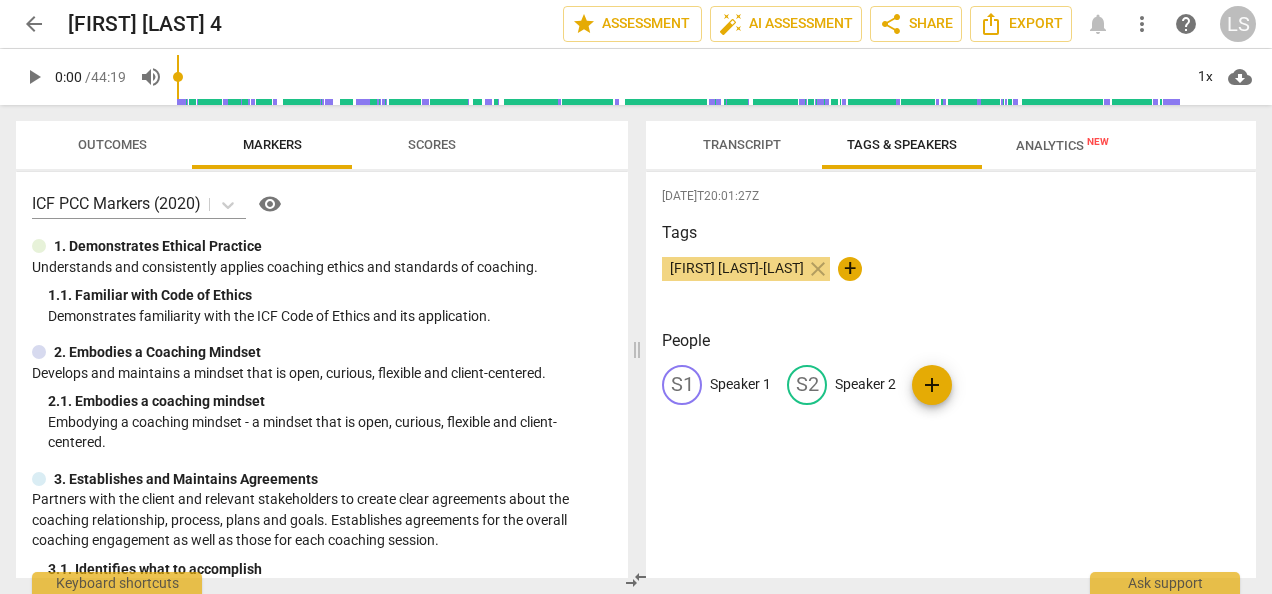 click on "S1 Speaker 1" at bounding box center [716, 385] 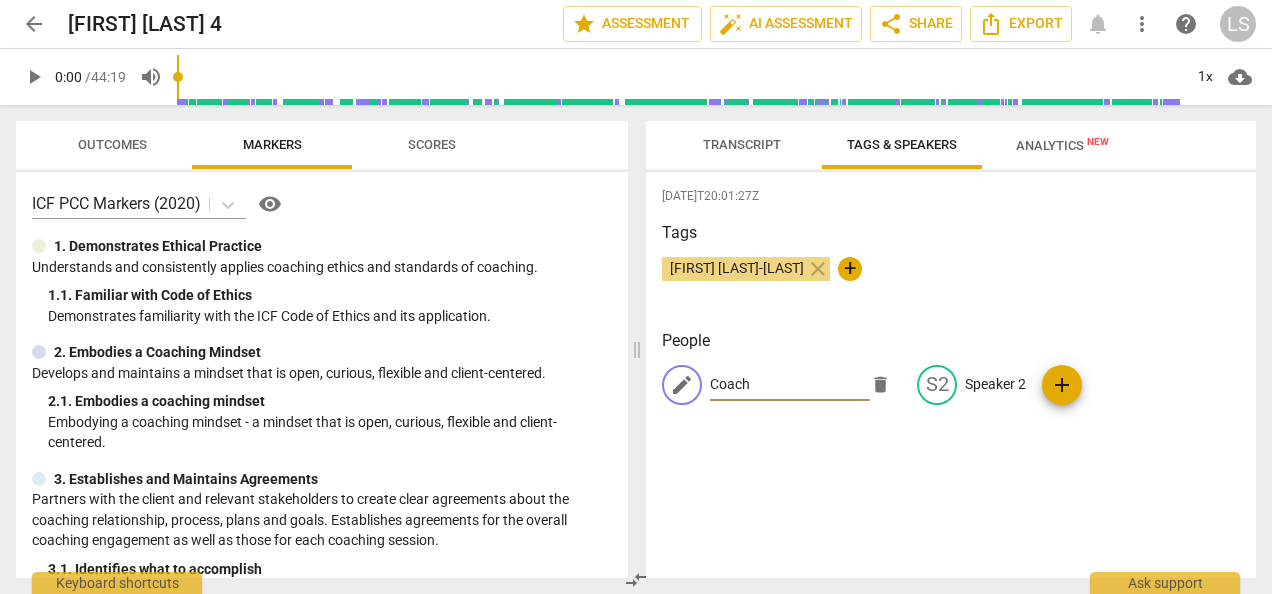type on "Coach" 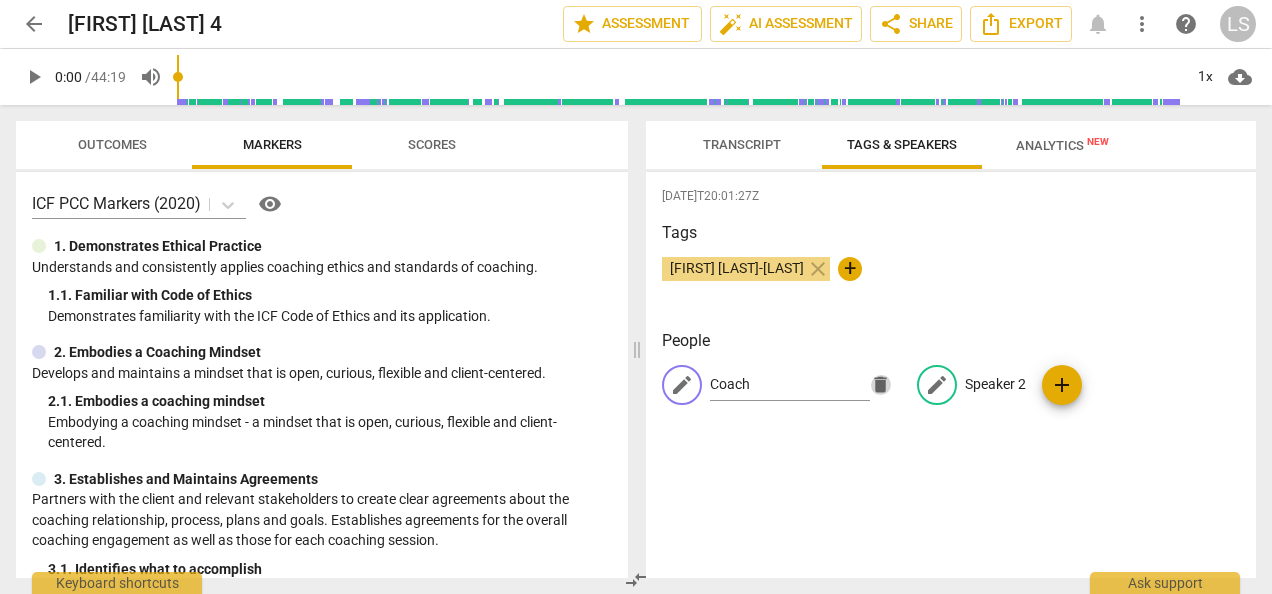 click on "Speaker 2" at bounding box center [995, 384] 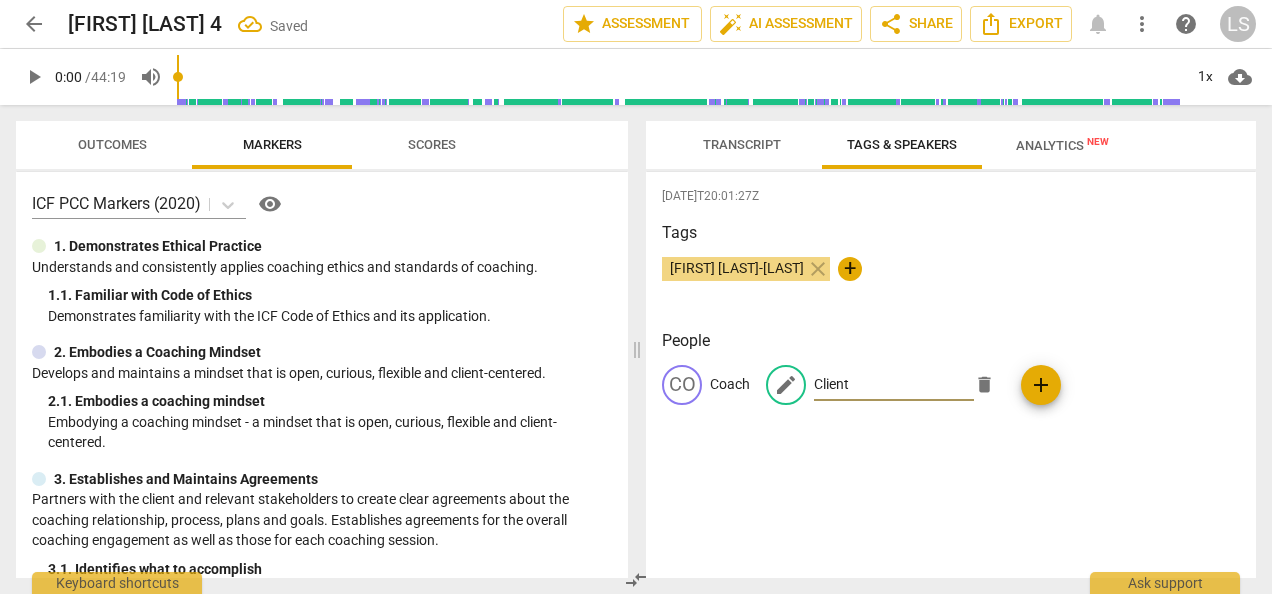 type on "Client" 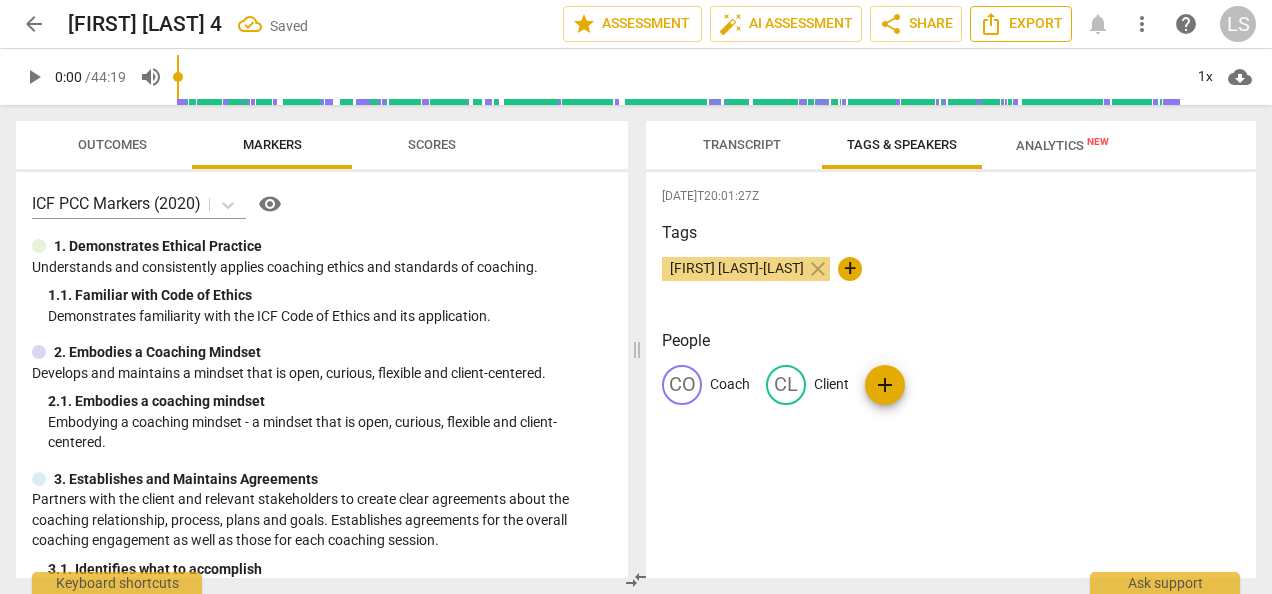 click on "Export" at bounding box center (1021, 24) 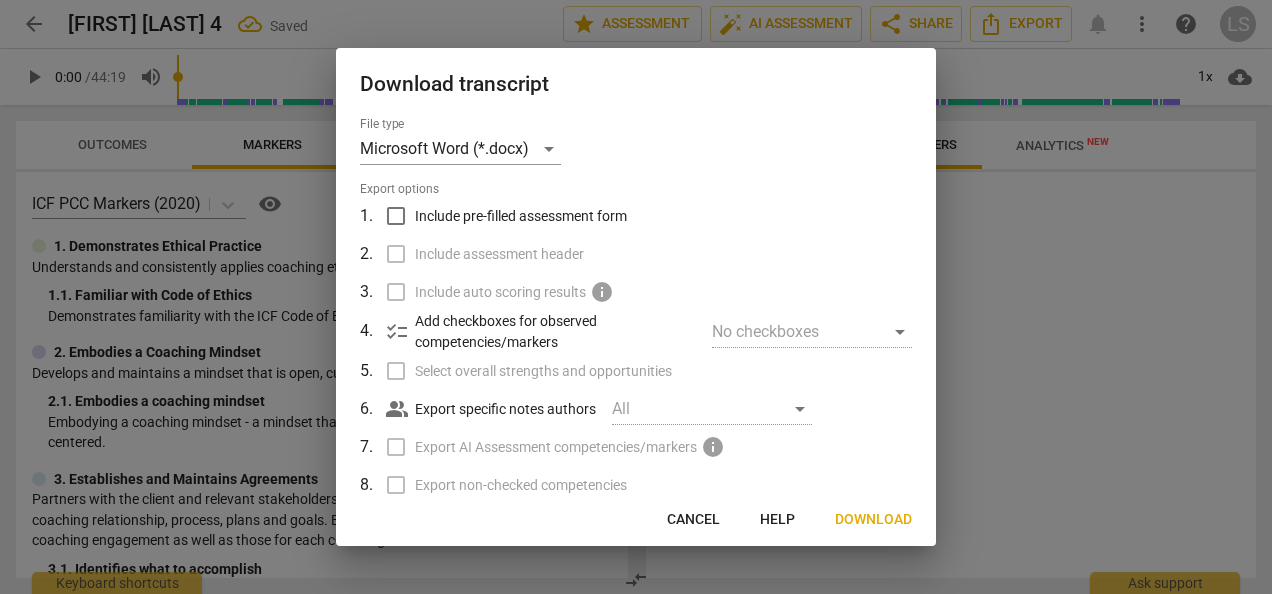 click on "Download" at bounding box center [873, 520] 